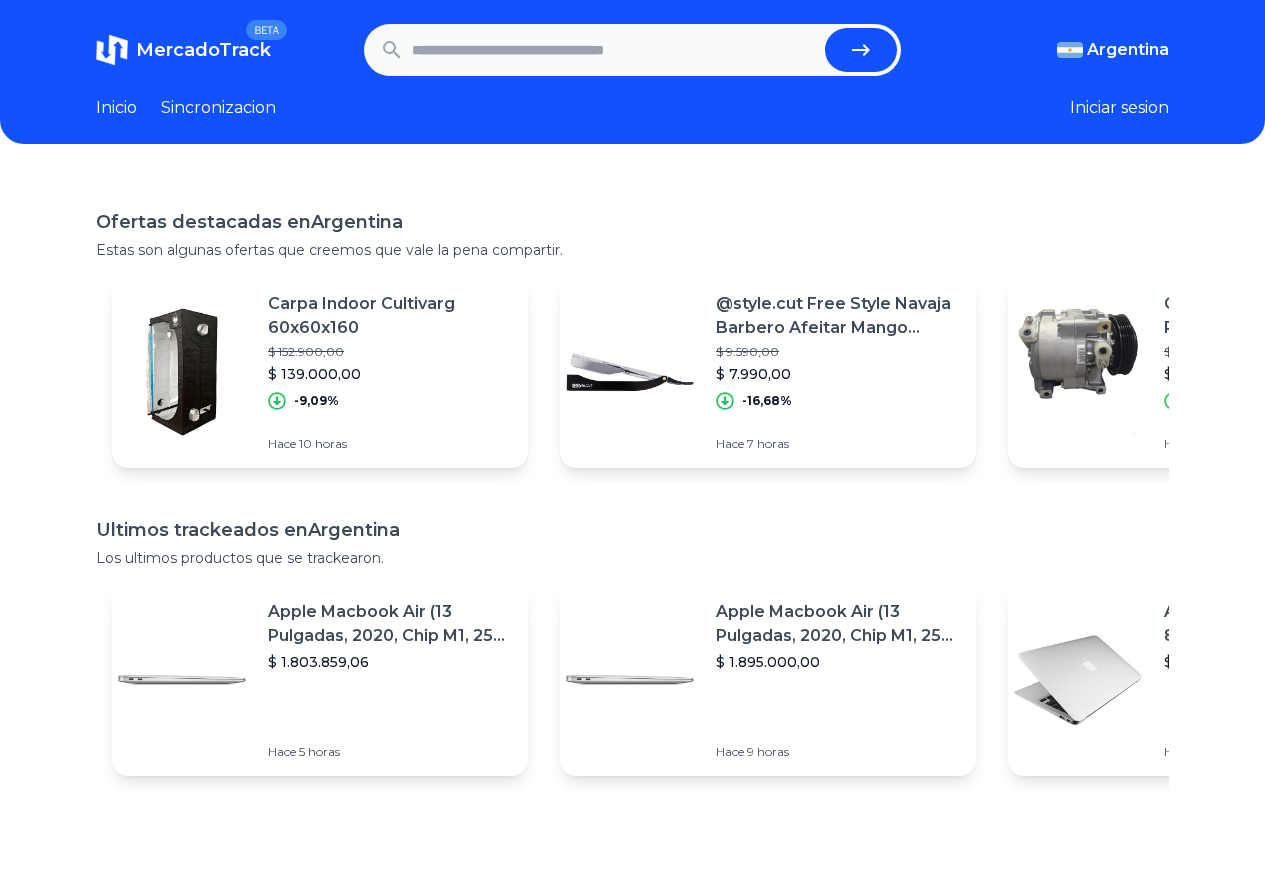 scroll, scrollTop: 0, scrollLeft: 0, axis: both 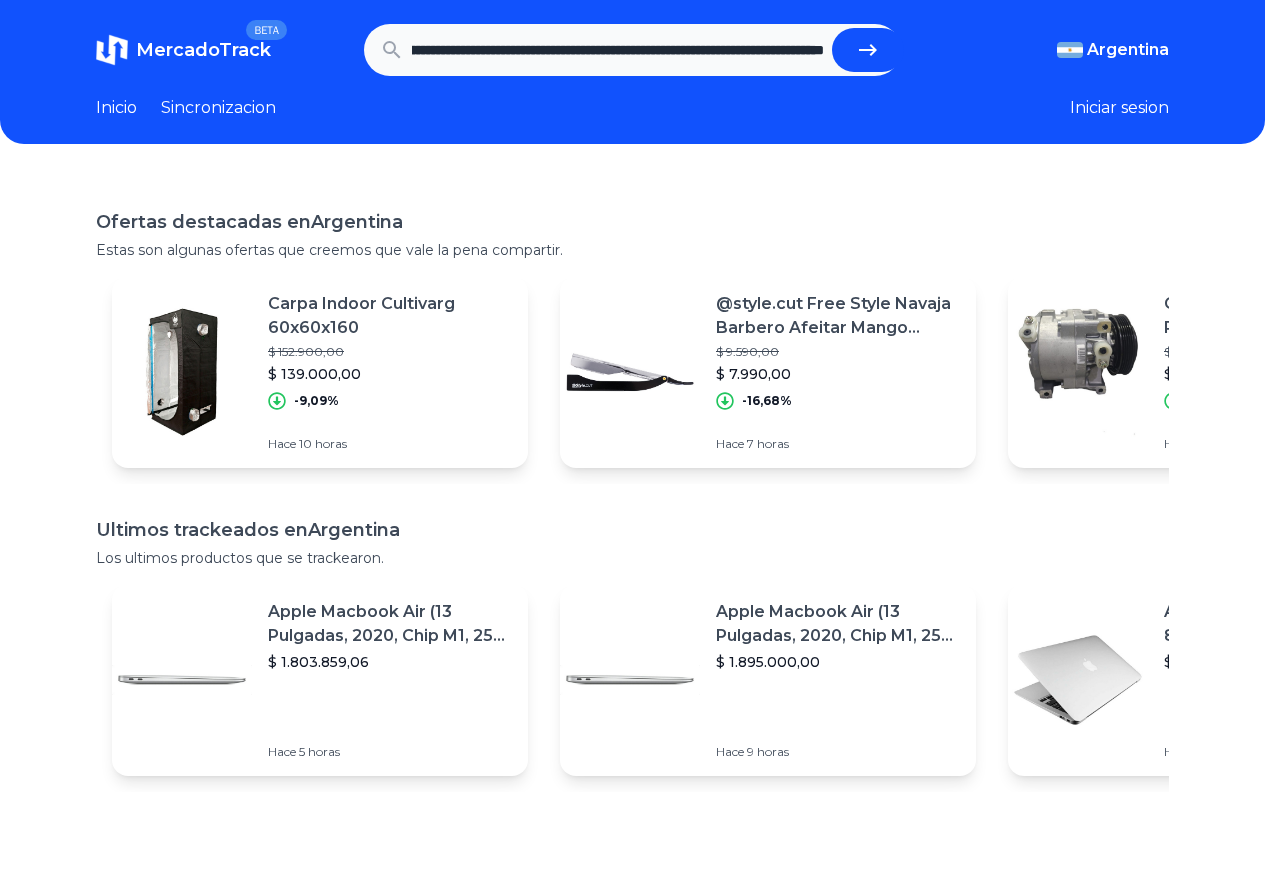 click 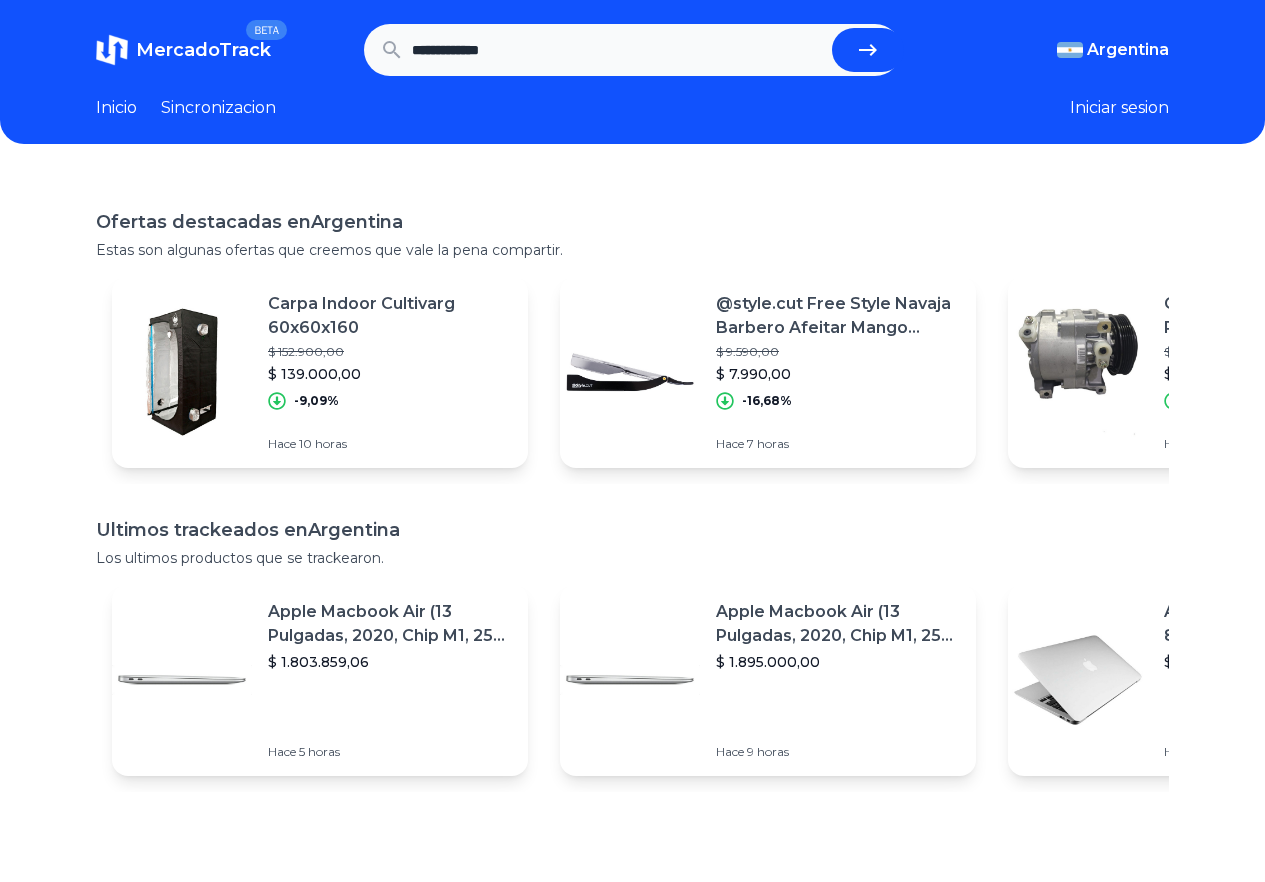 scroll, scrollTop: 0, scrollLeft: 0, axis: both 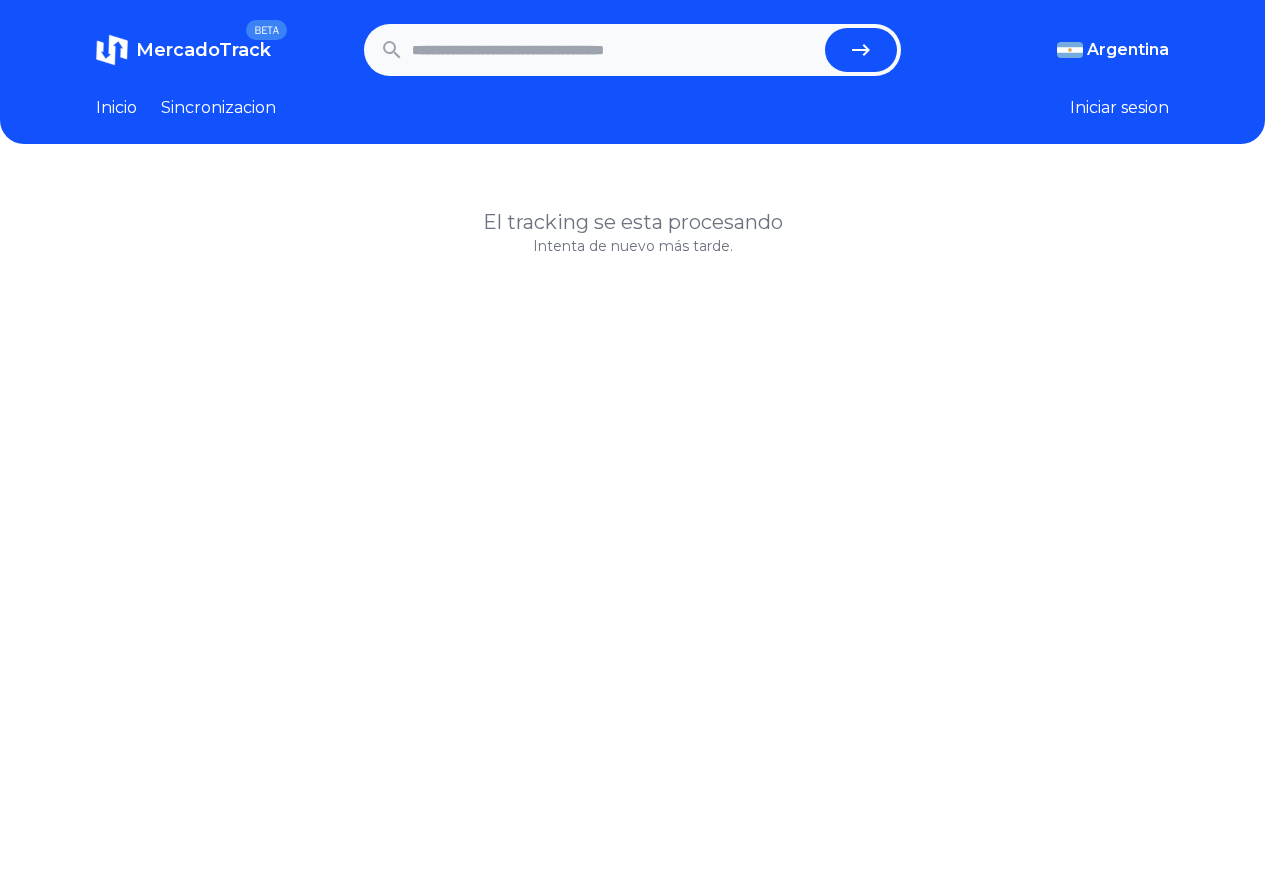 click at bounding box center (614, 50) 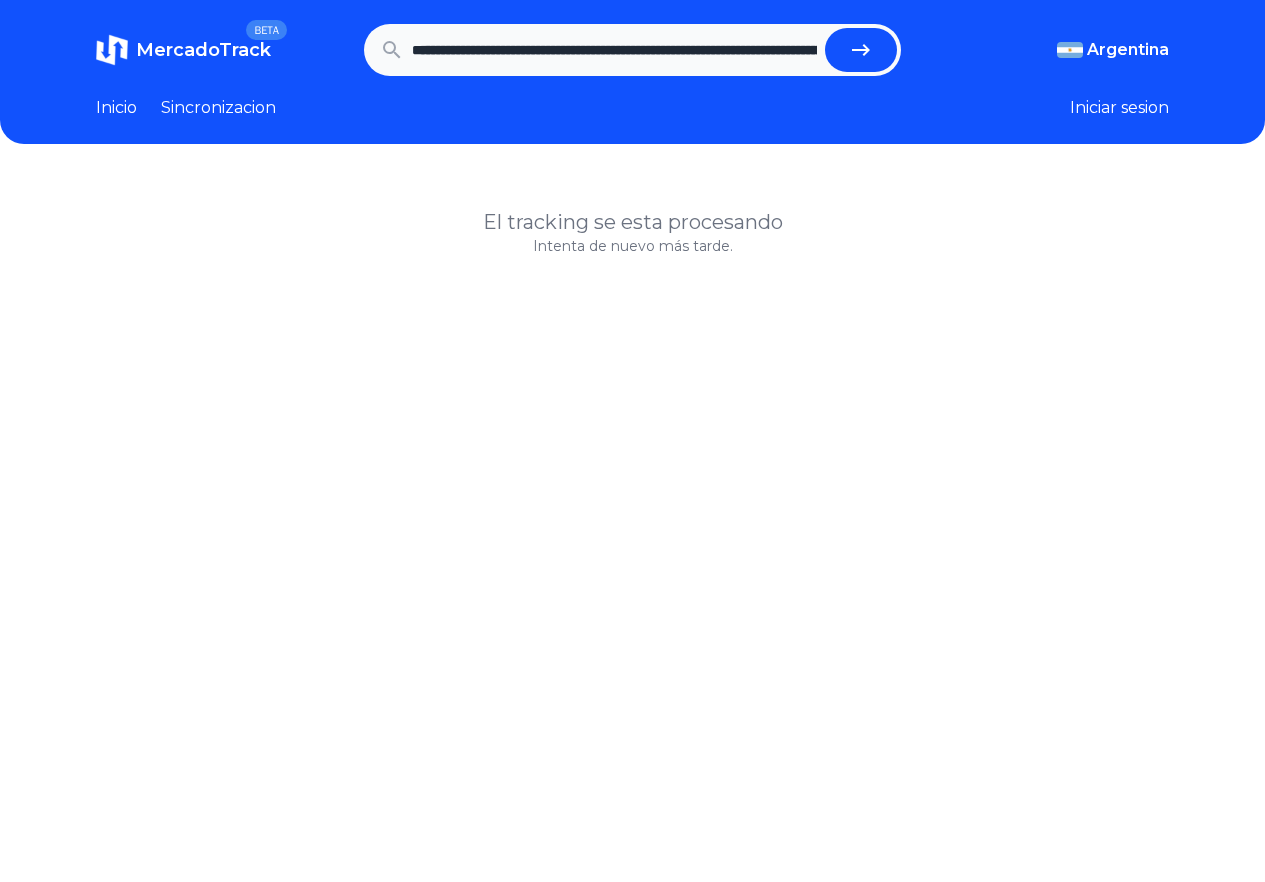 scroll, scrollTop: 0, scrollLeft: 1344, axis: horizontal 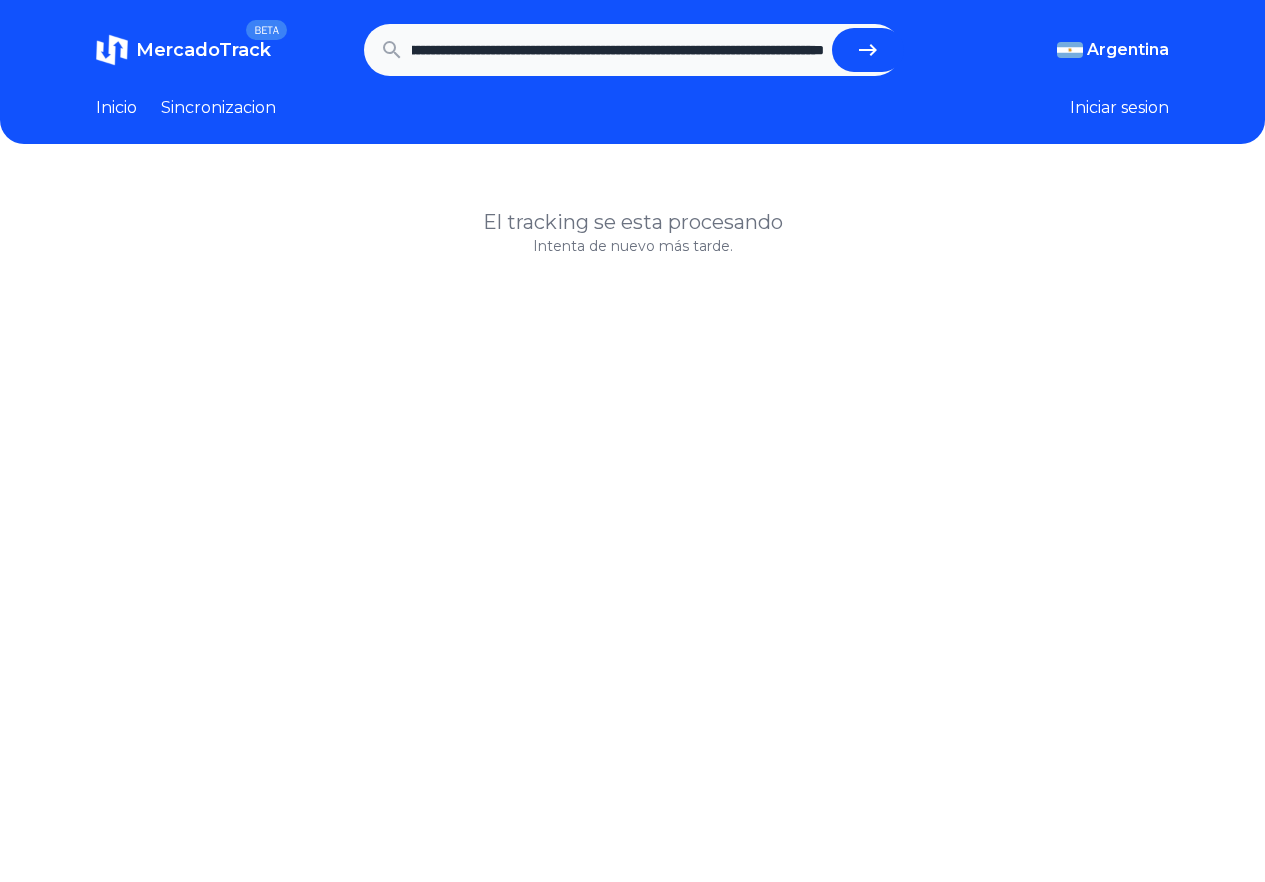 click at bounding box center (868, 50) 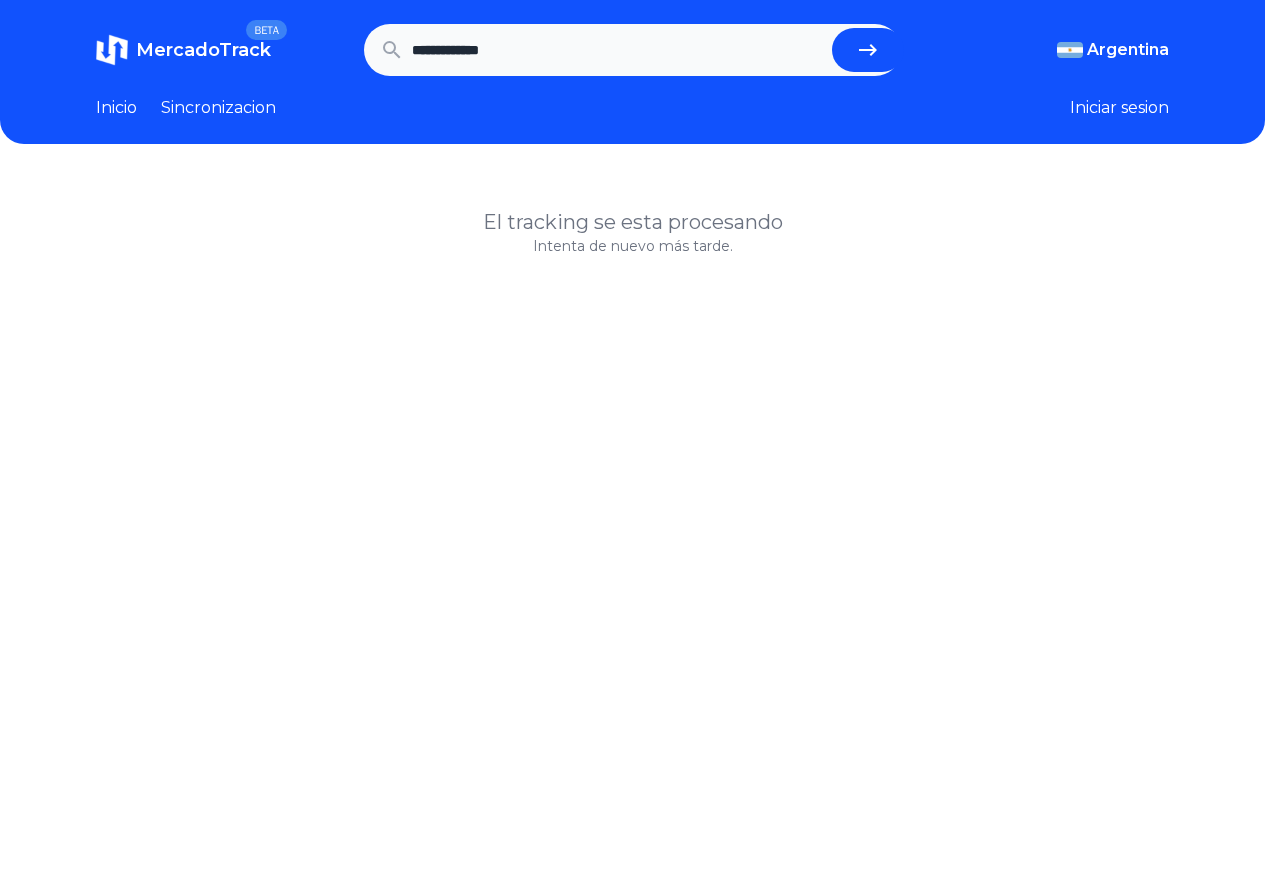 scroll, scrollTop: 0, scrollLeft: 0, axis: both 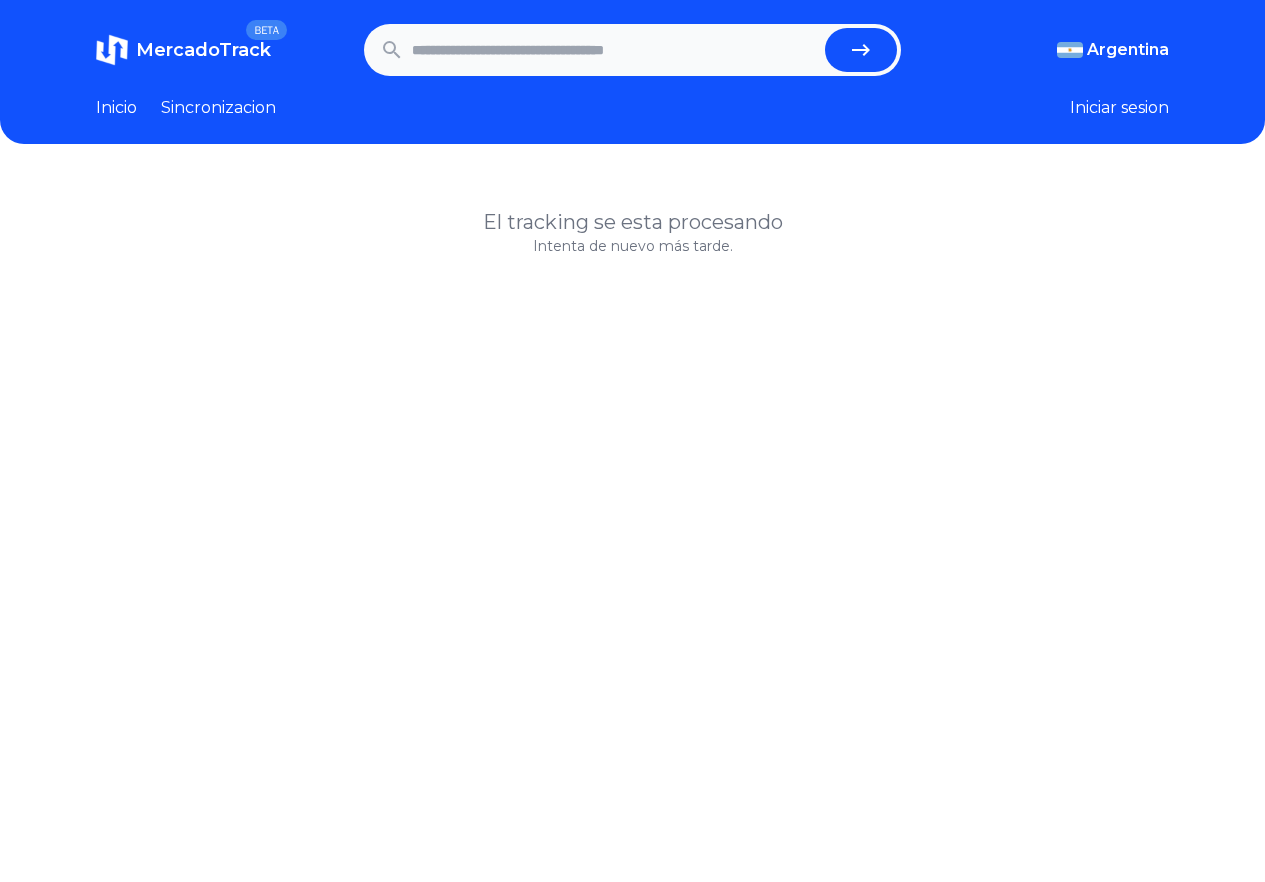 click on "MercadoTrack" at bounding box center (203, 50) 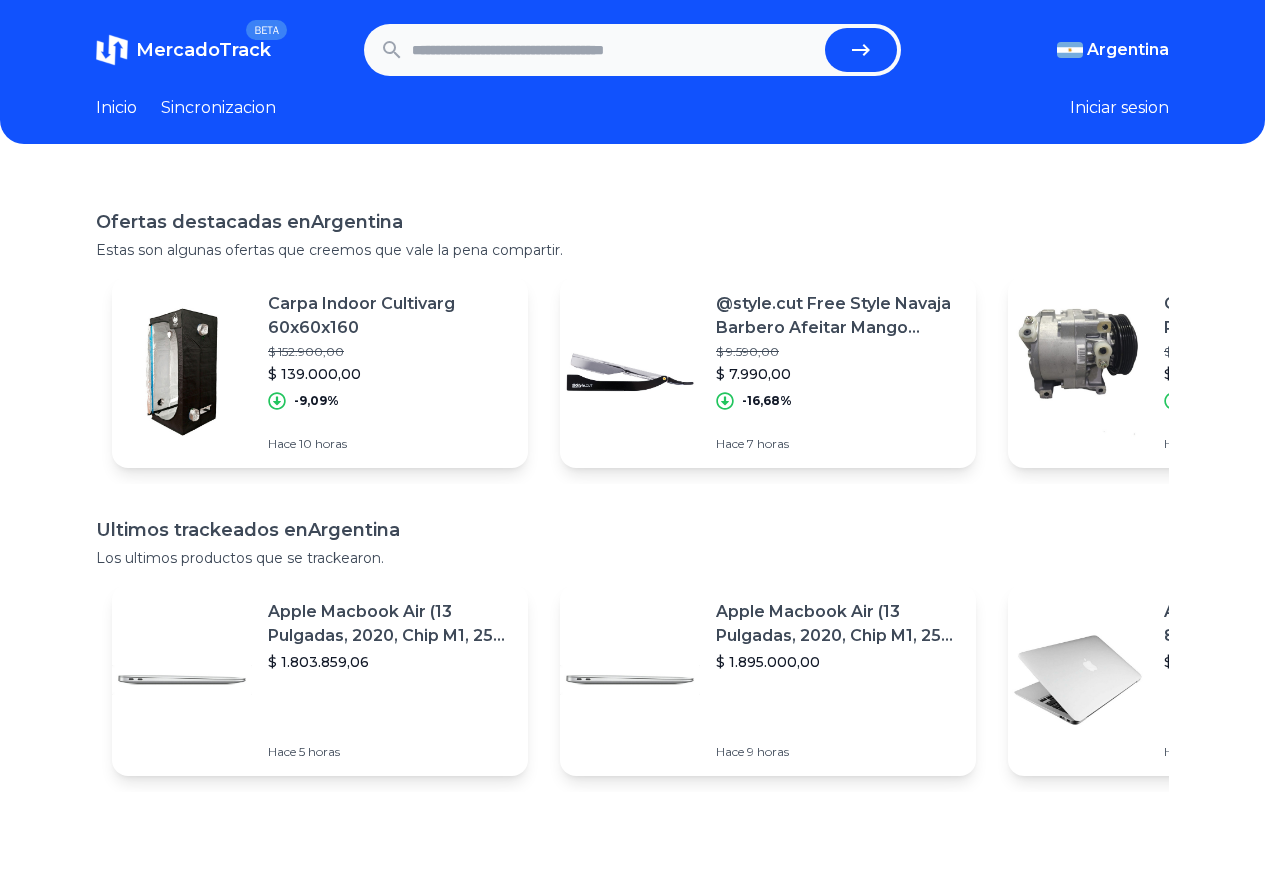 scroll, scrollTop: 0, scrollLeft: 15, axis: horizontal 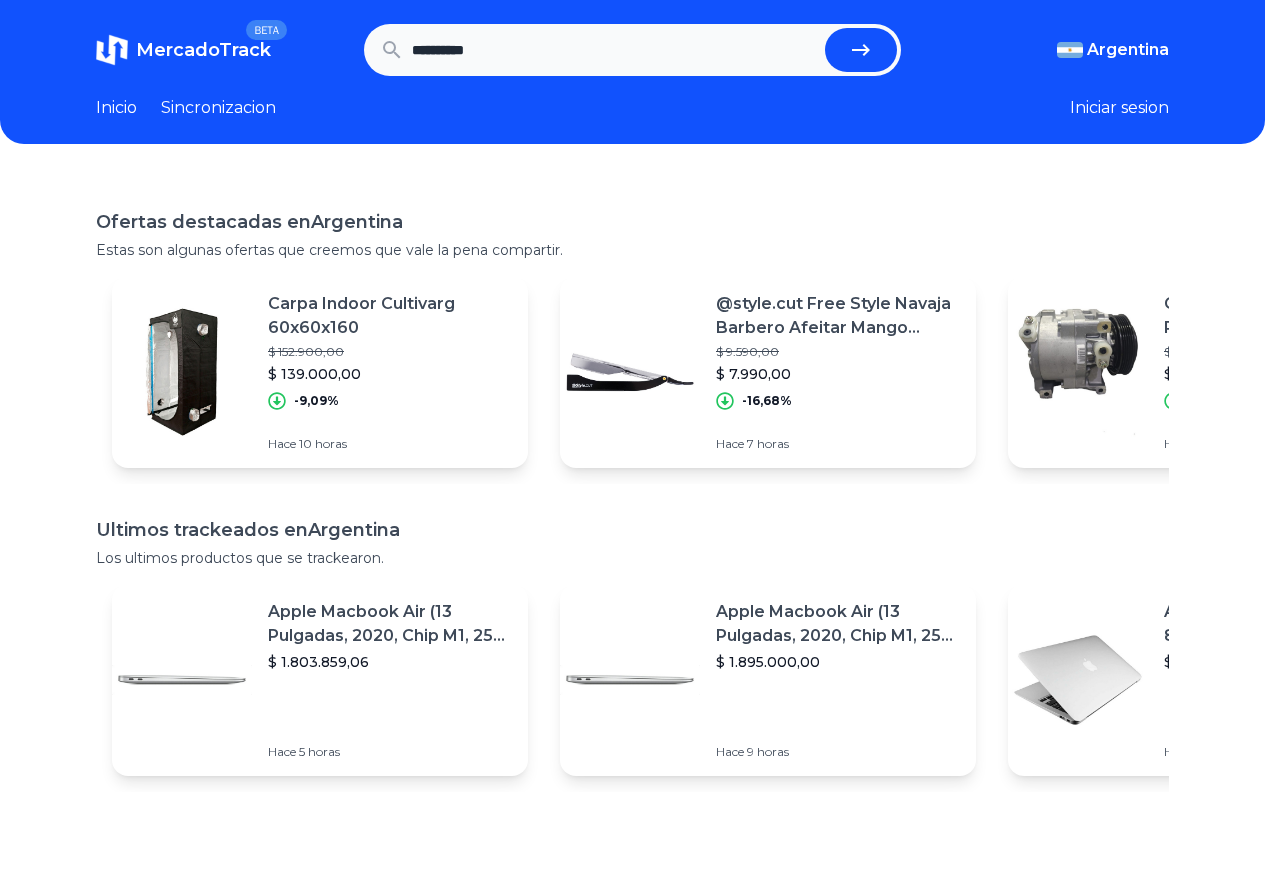 type on "**********" 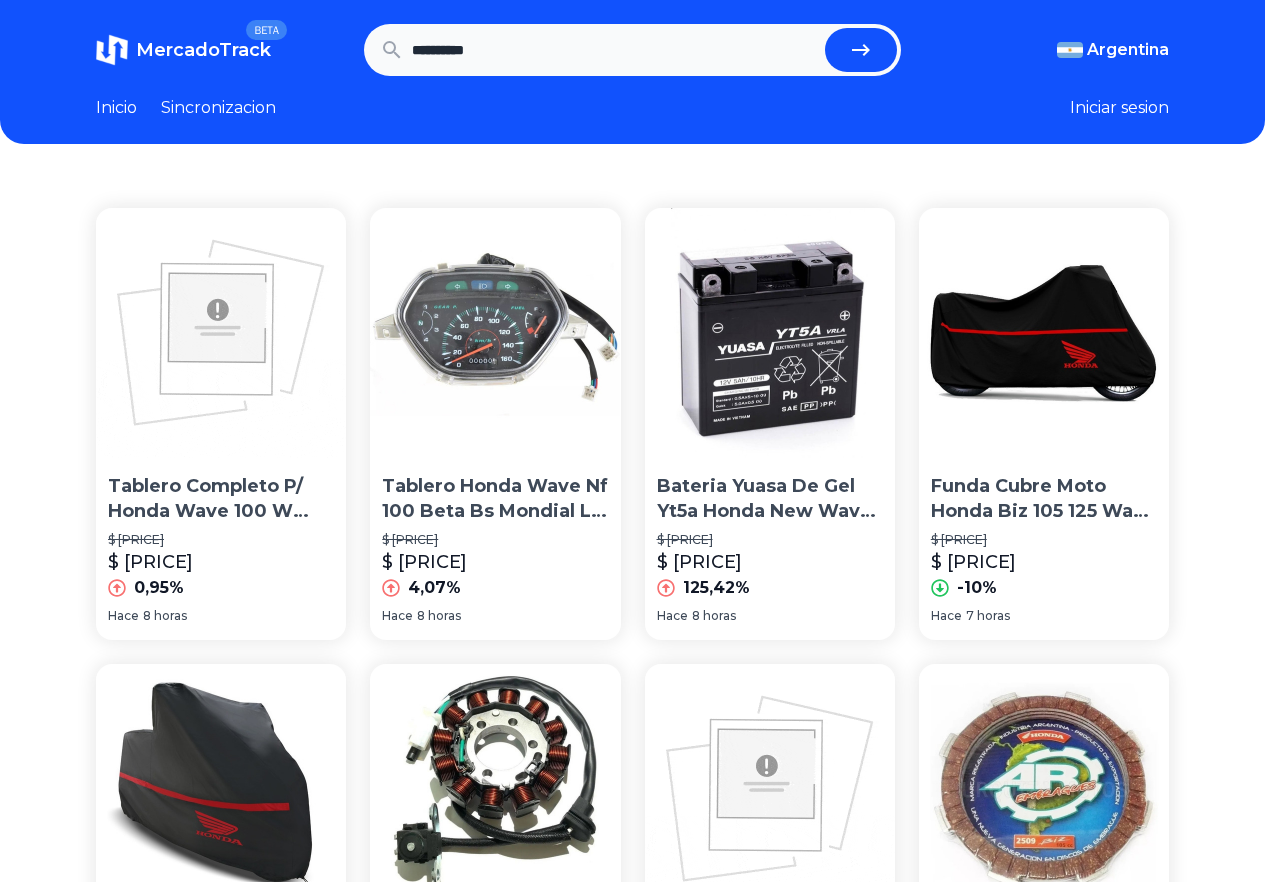 scroll, scrollTop: 0, scrollLeft: 0, axis: both 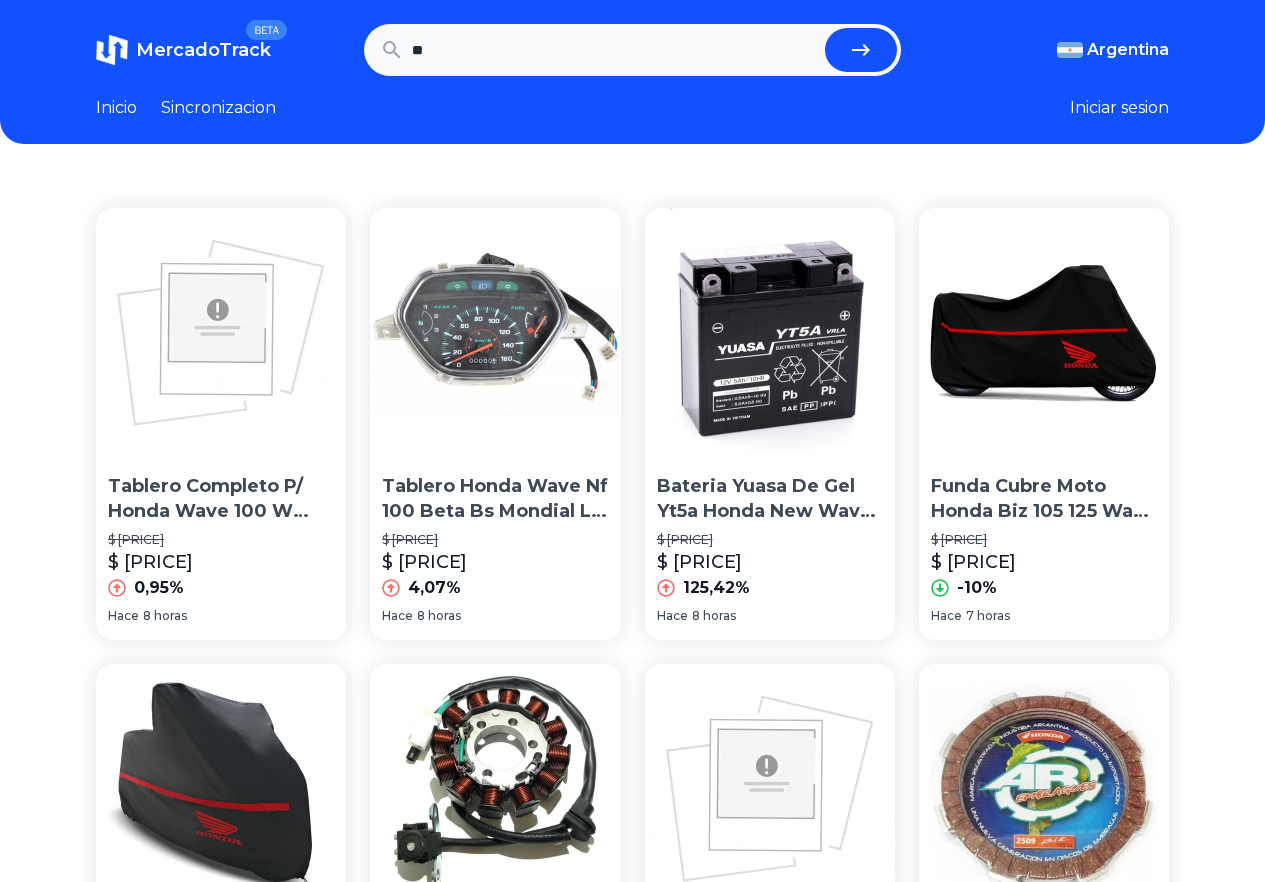 type on "*" 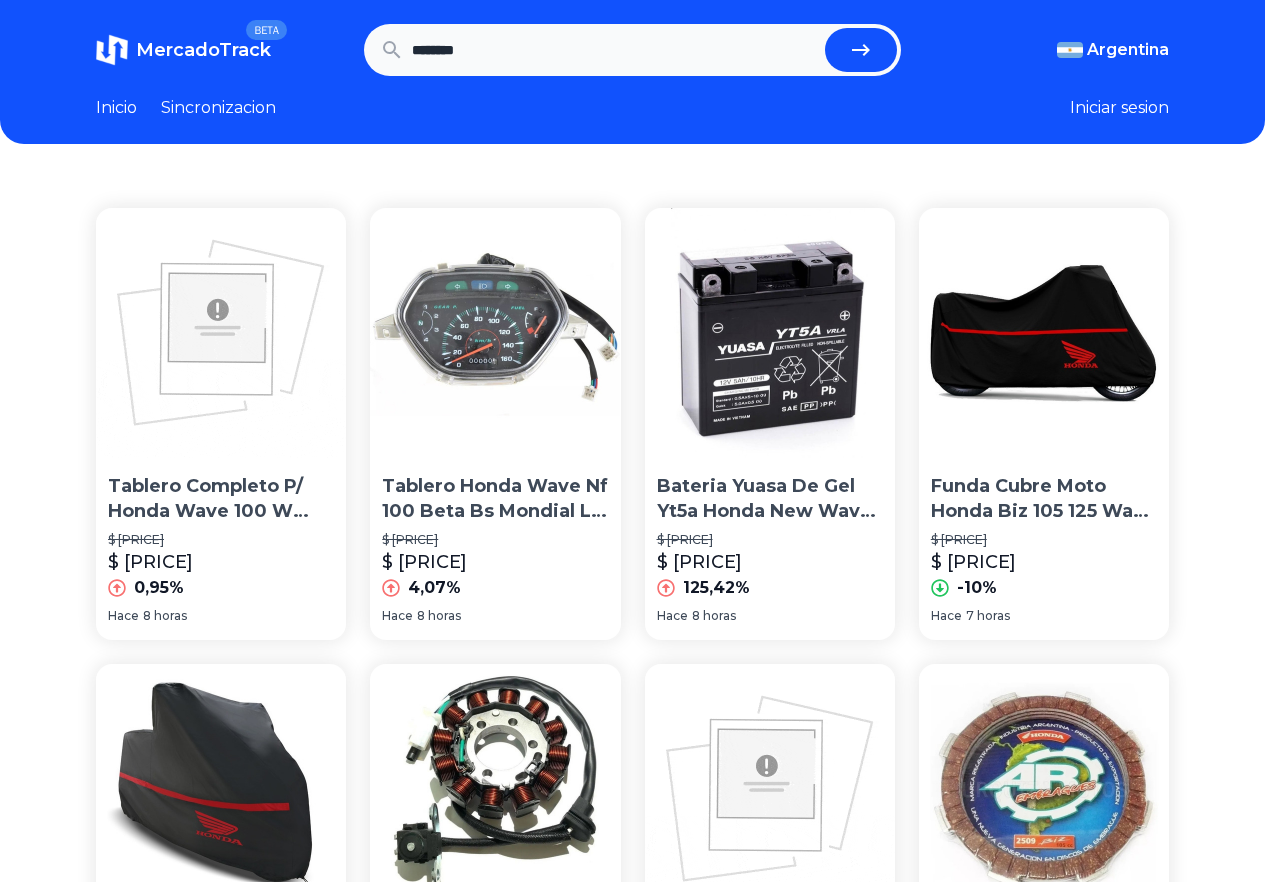 type on "********" 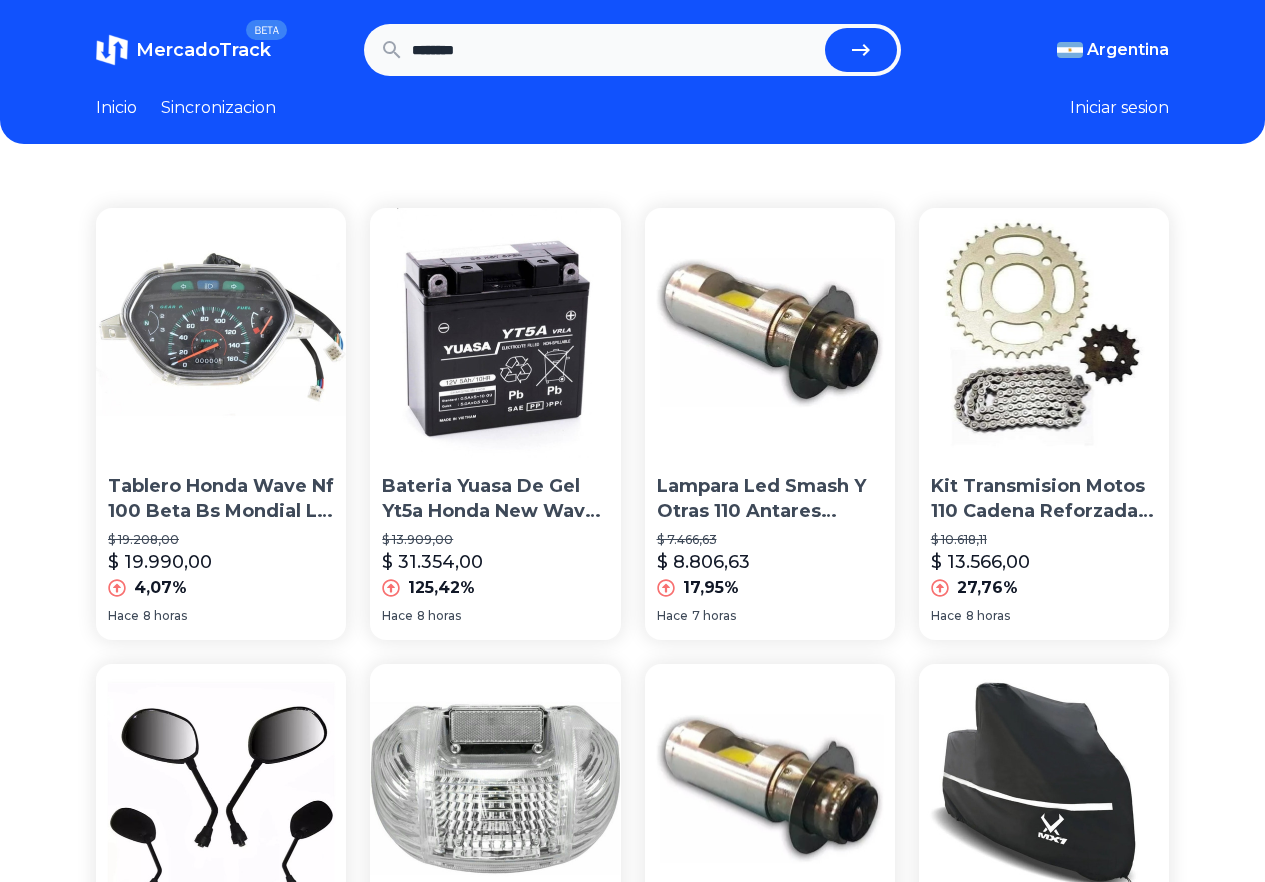 scroll, scrollTop: 0, scrollLeft: 0, axis: both 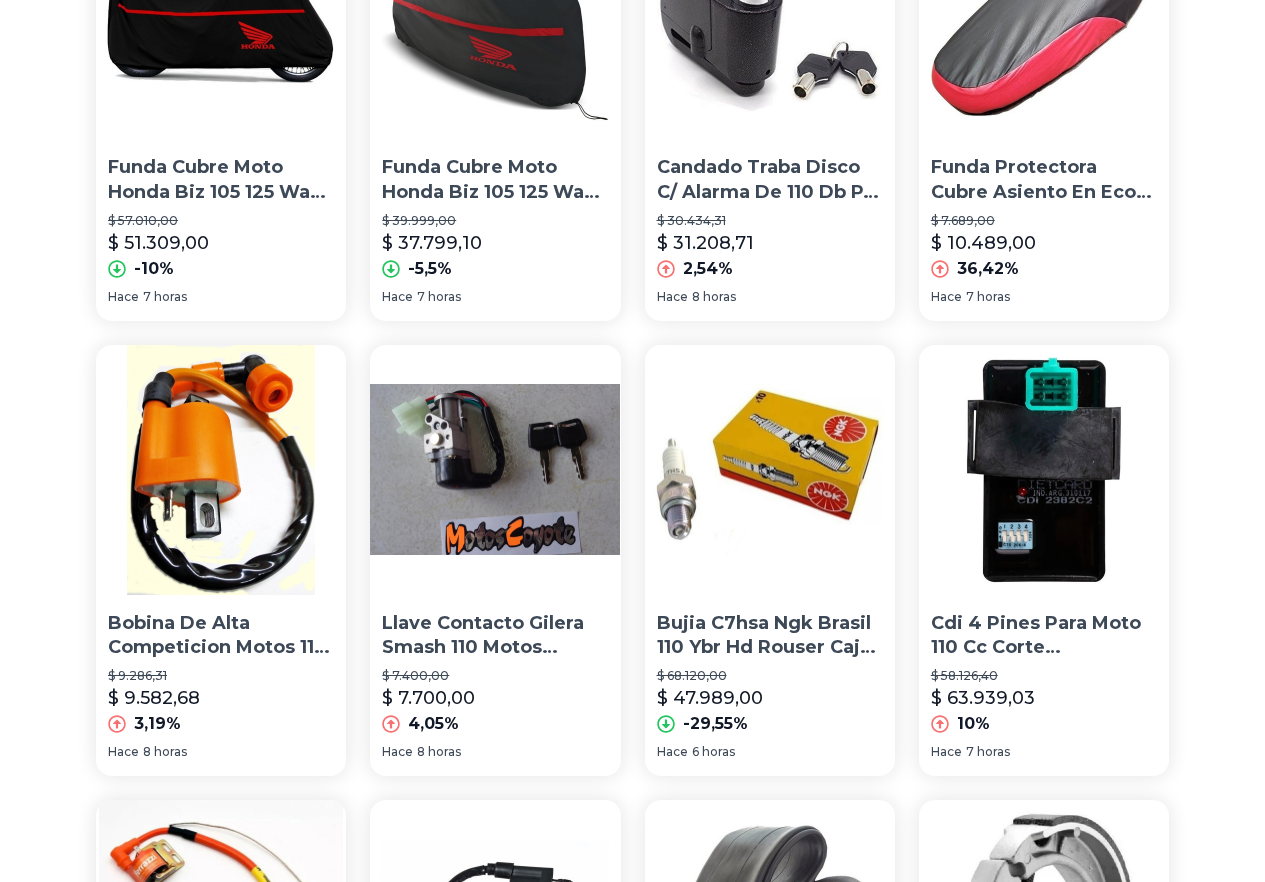 click on "2" at bounding box center [583, 1310] 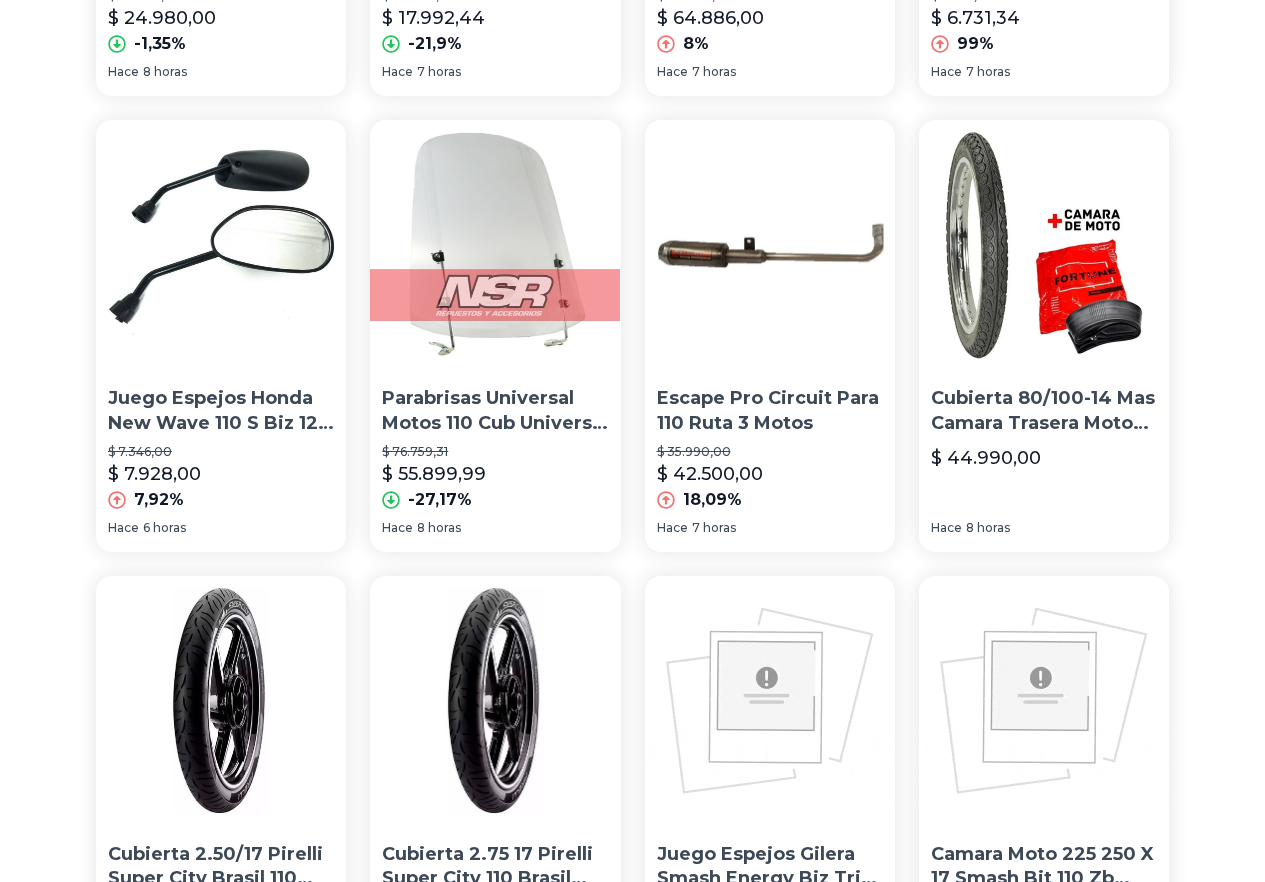 scroll, scrollTop: 1000, scrollLeft: 0, axis: vertical 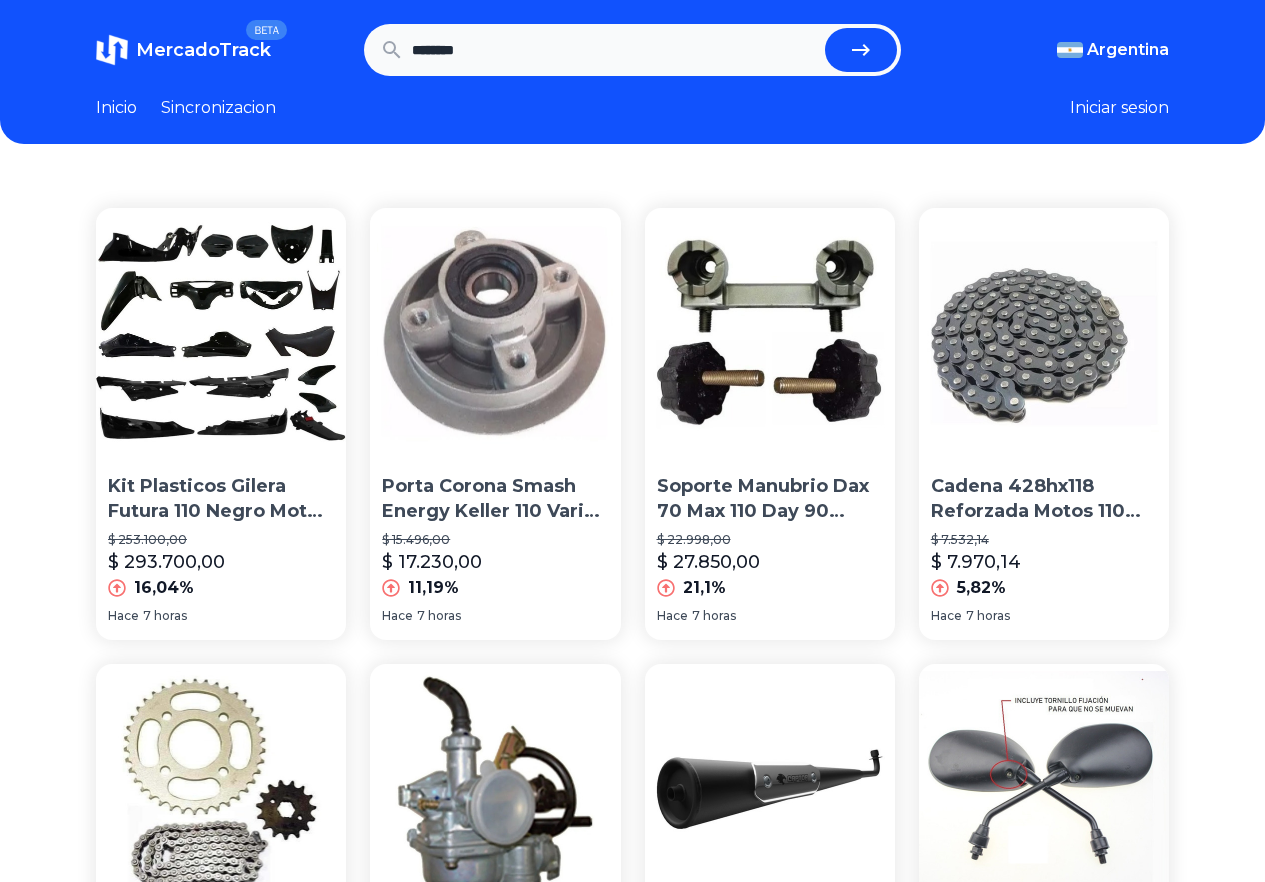 click on "Sincronizacion" at bounding box center [218, 108] 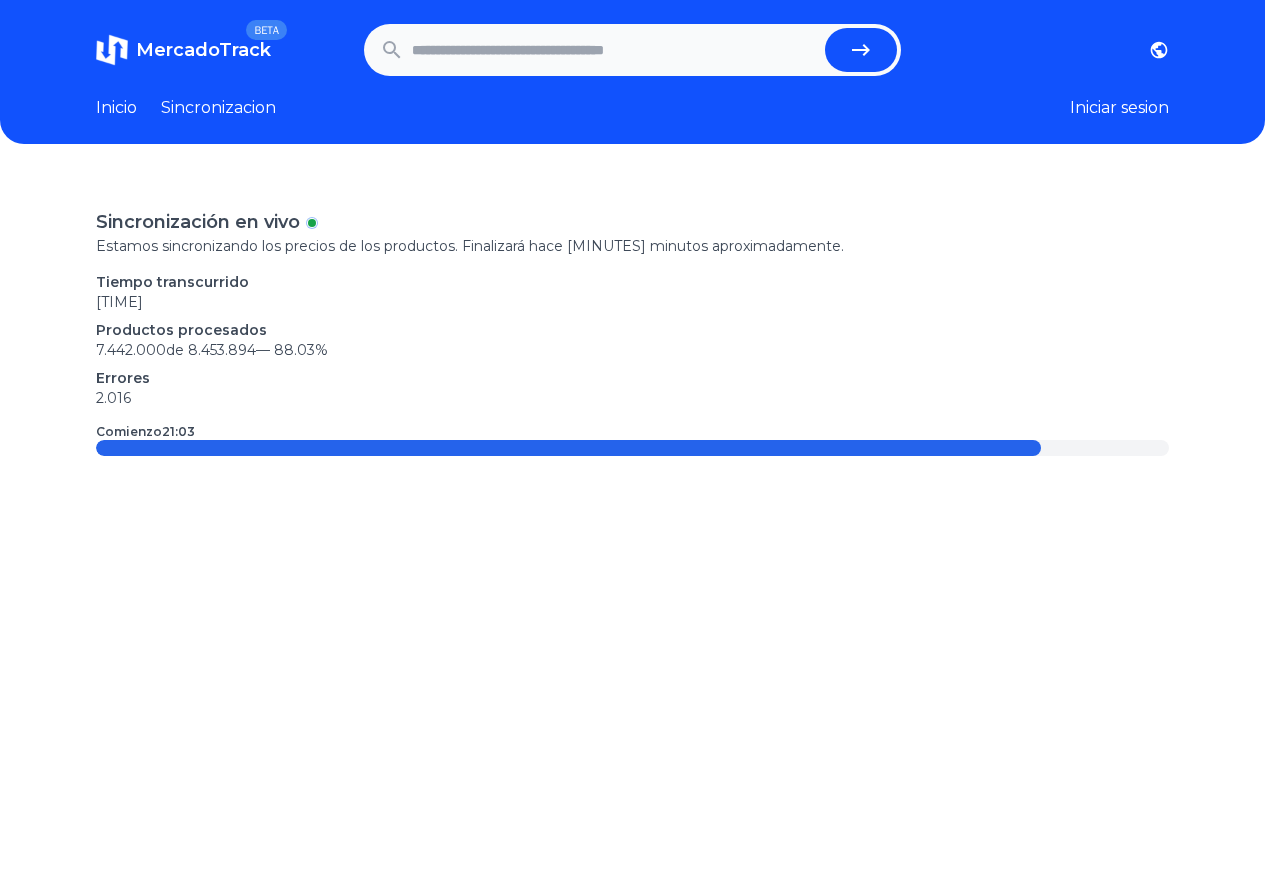 drag, startPoint x: 196, startPoint y: 152, endPoint x: 8, endPoint y: 259, distance: 216.3169 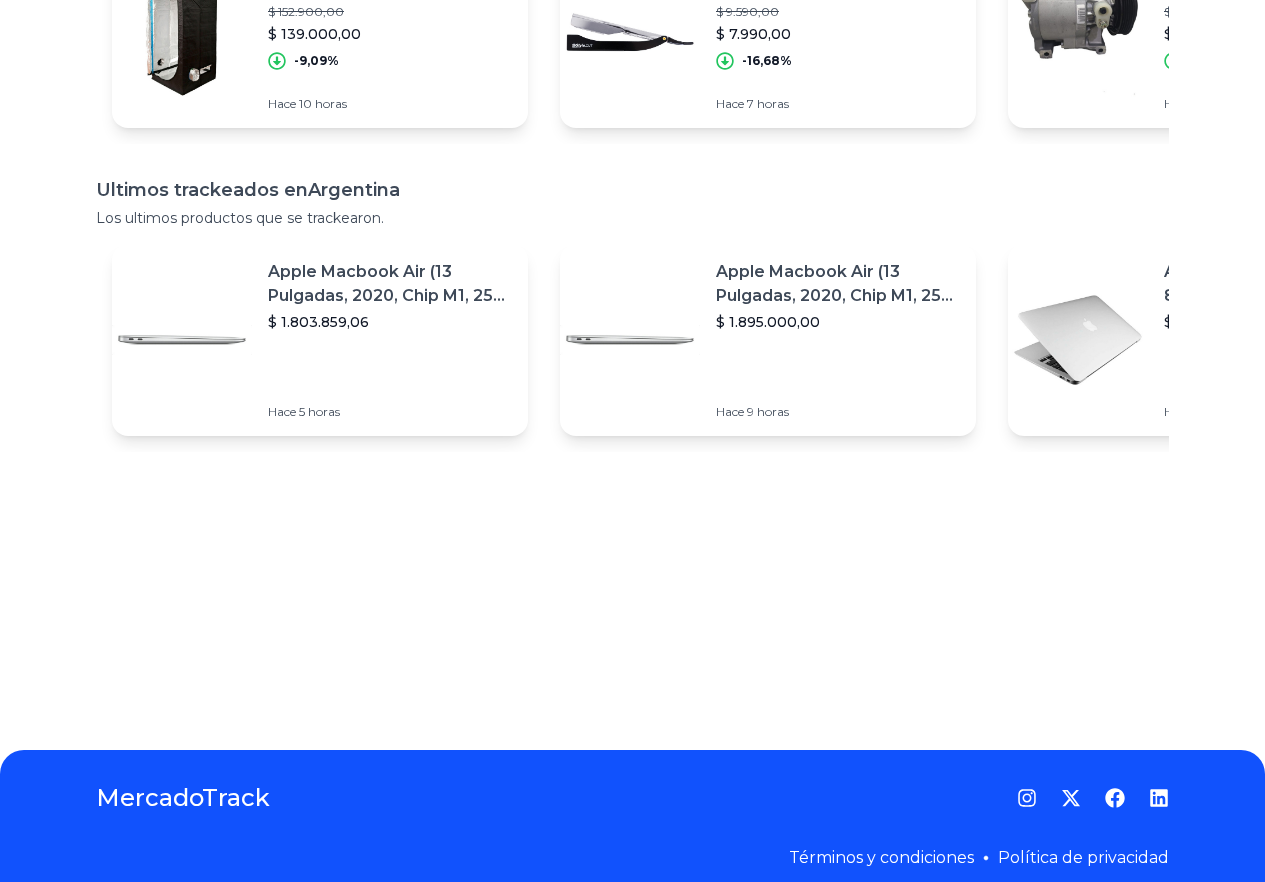scroll, scrollTop: 357, scrollLeft: 15, axis: both 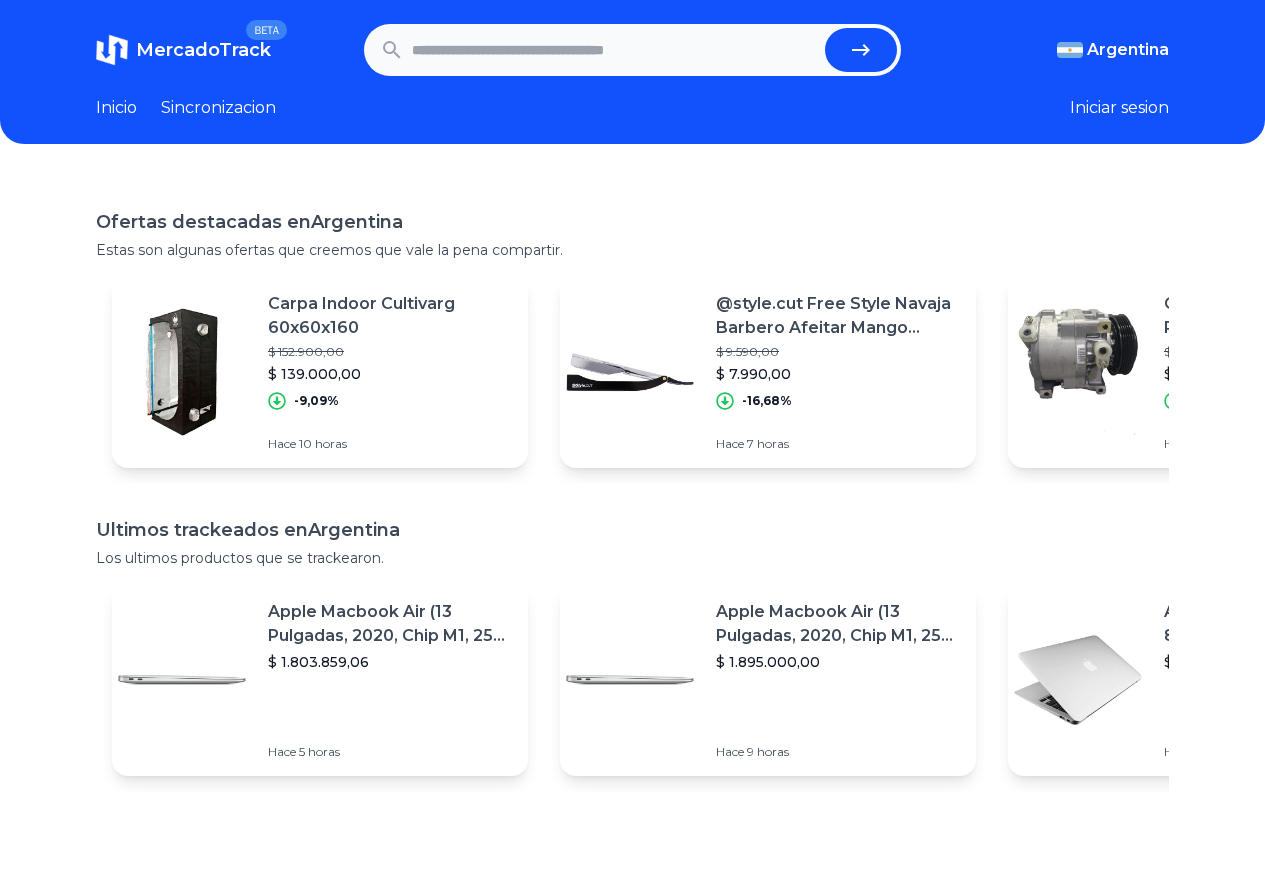 click at bounding box center (614, 50) 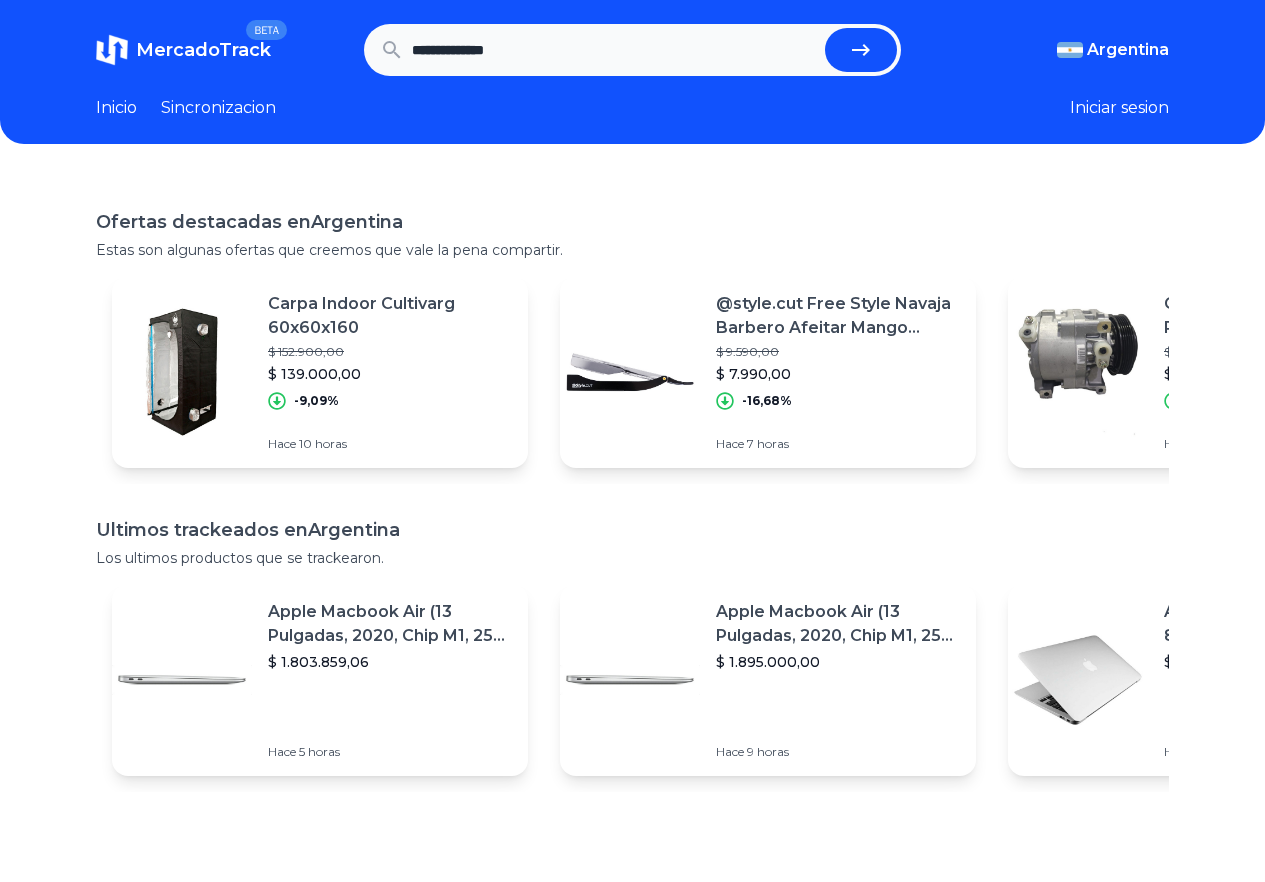 type on "**********" 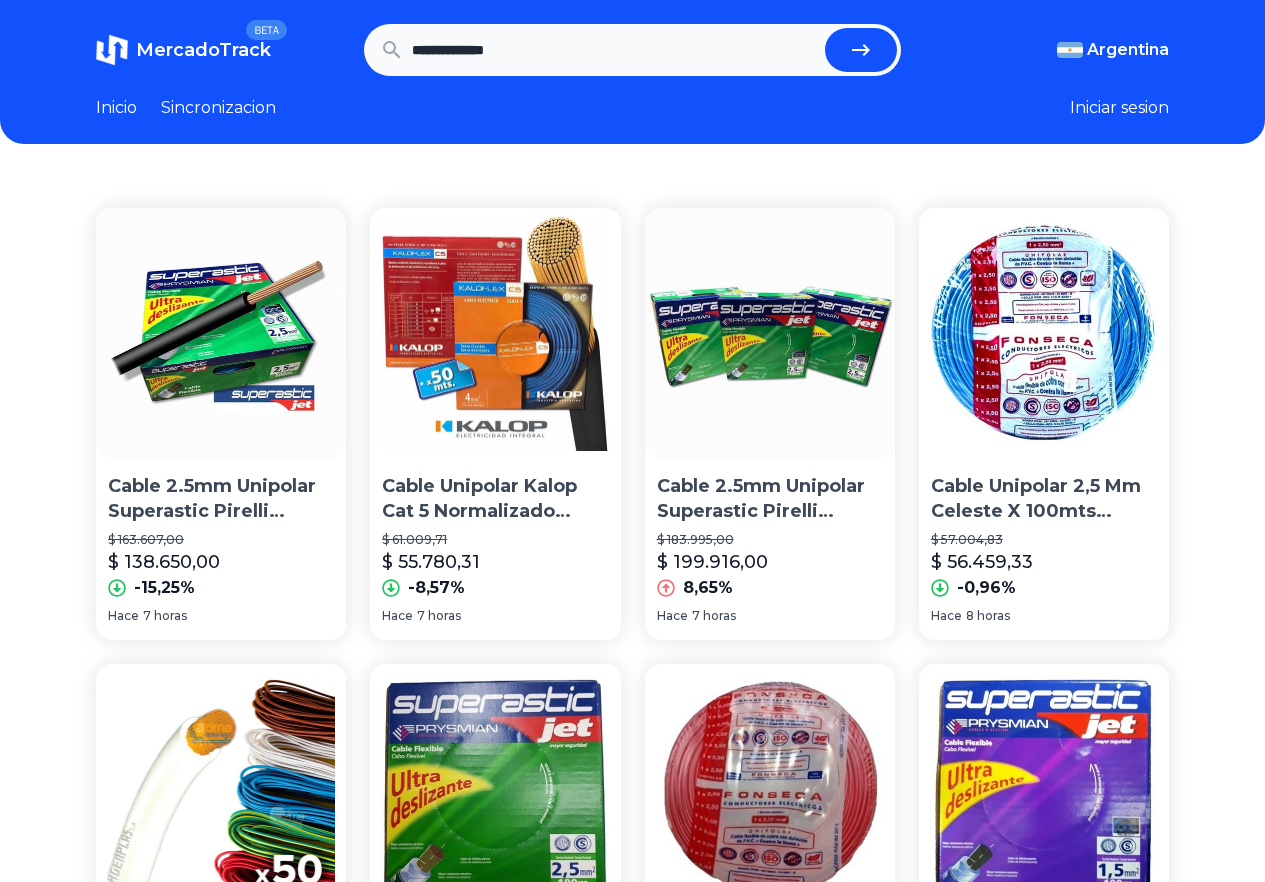 scroll, scrollTop: 0, scrollLeft: 0, axis: both 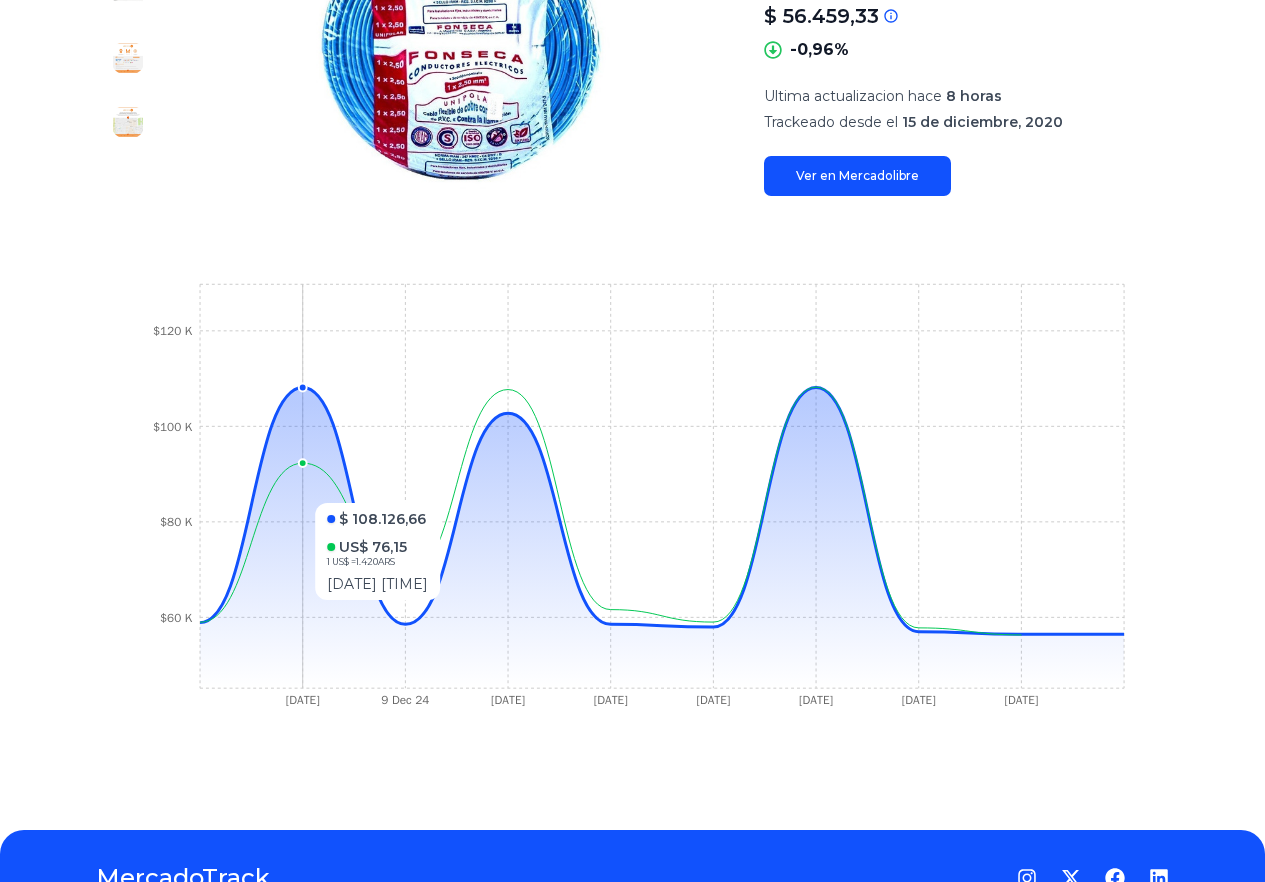 click 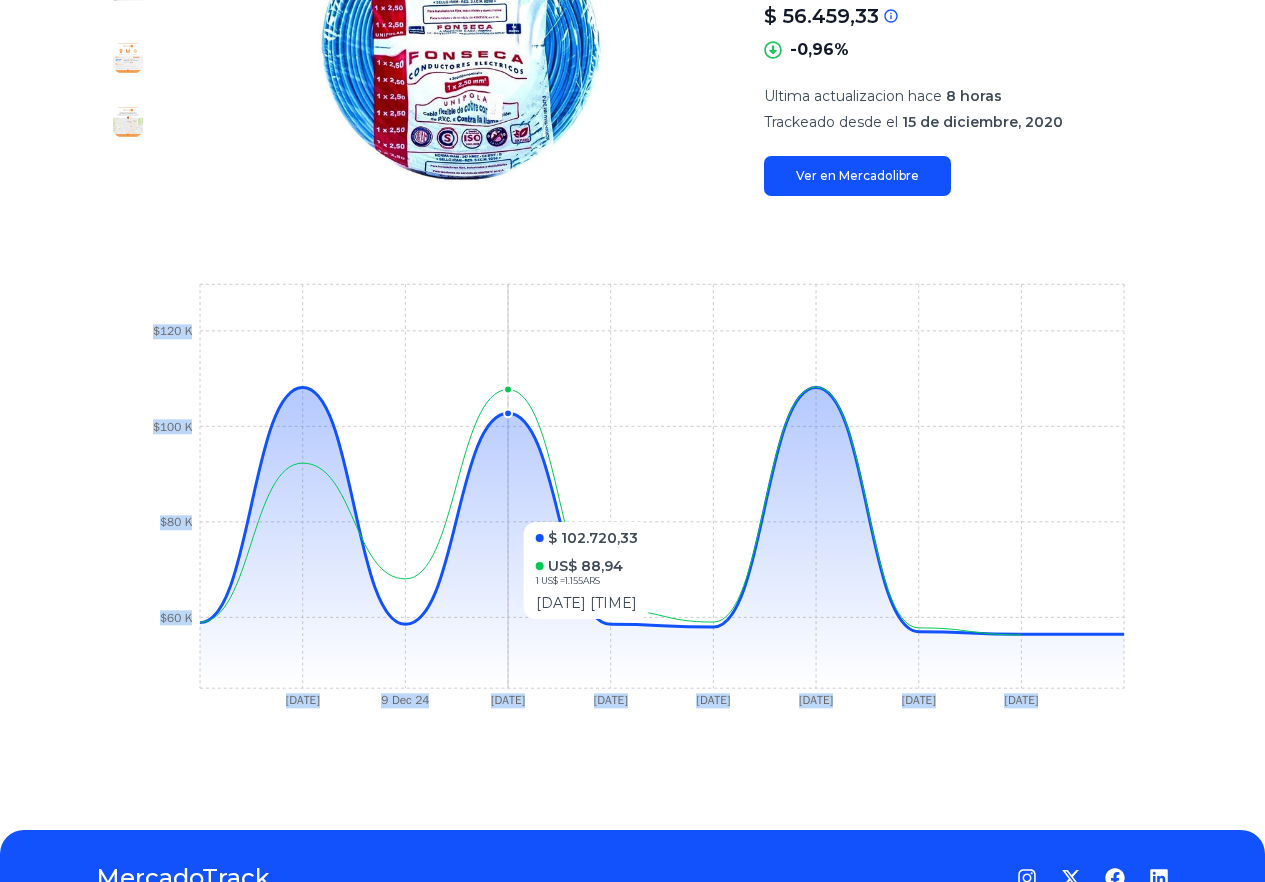 drag, startPoint x: 223, startPoint y: 472, endPoint x: 522, endPoint y: 512, distance: 301.66373 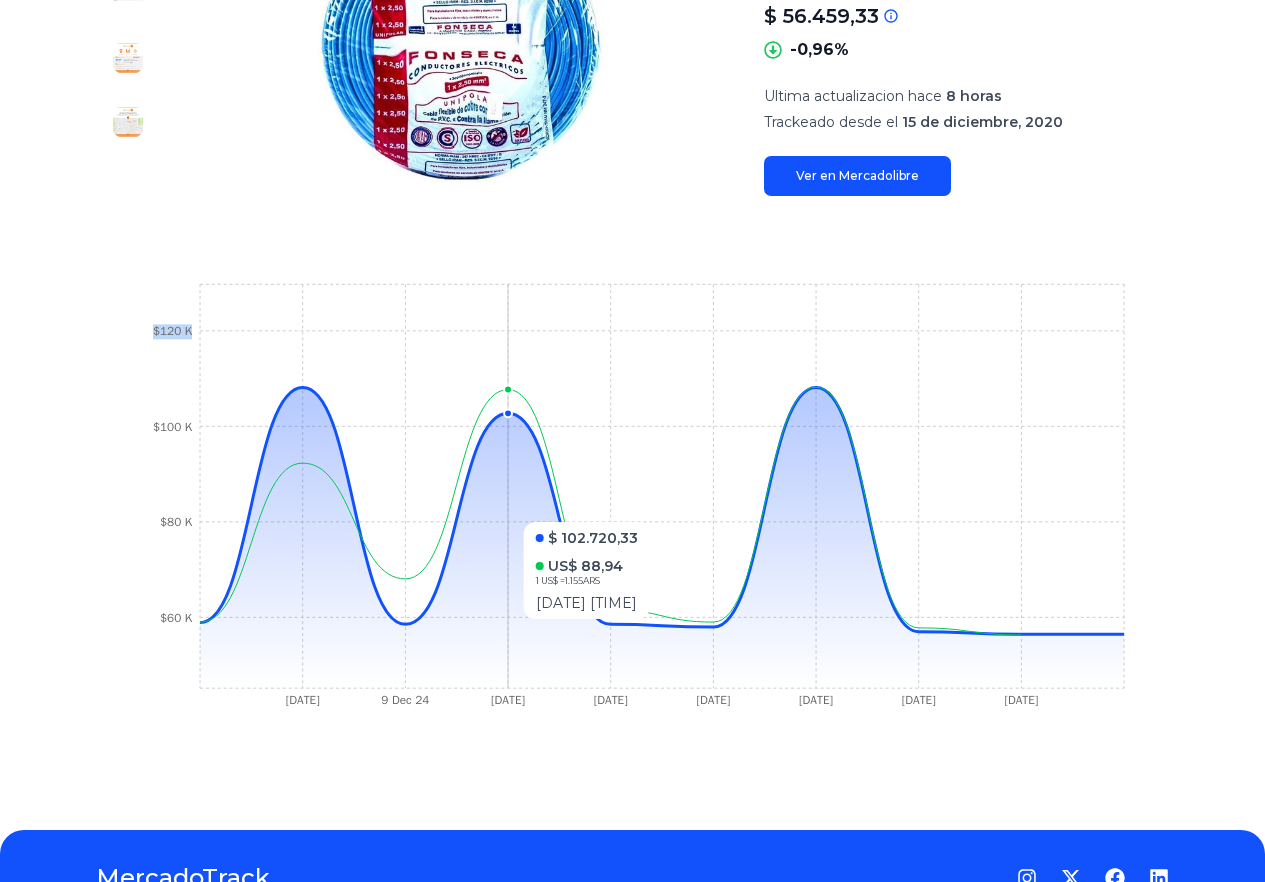 click on "[DATE] [DATE] [DATE] [DATE] [DATE] [DATE] [DATE] [DATE] [DATE] $60 K $80 K $100 K $120 K" 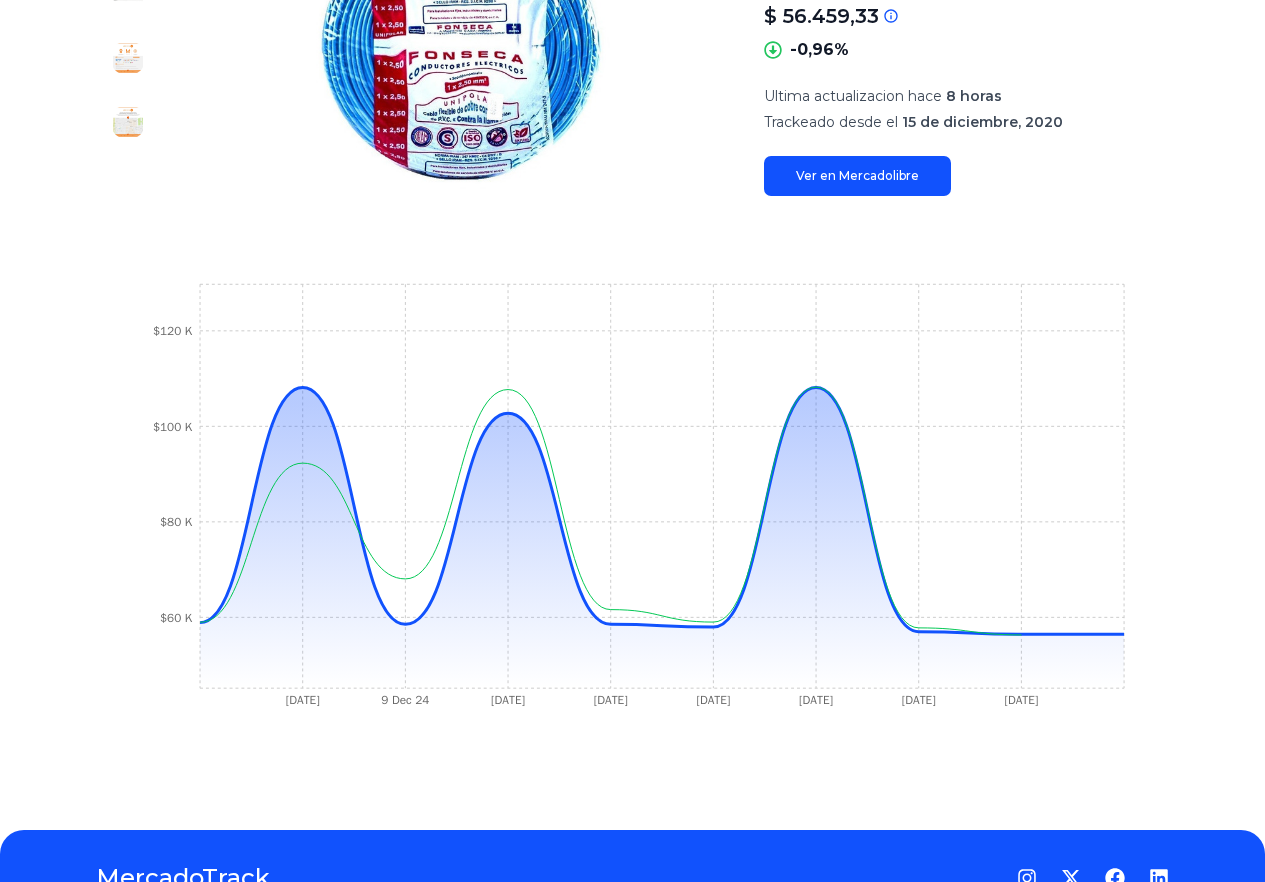 click on "Trackings Cable Unipolar 2,5 Mm Celeste X 100mts Fonseca Por E631 $ 57.004,83 $ 56.459,33 Si el precio no coincide con el precio actual de MercadoLibre, se debe a una de las siguientes razones: El tracking todavia no fue actualizado en nuestro servidor y sera actualizado en las proximas horas La API de MercadoLibre esta fallando o no devuelve el precio correcto -0,96% Ultima actualizacion hace 8 horas Trackeado desde el 15 de diciembre, 2020 Ver en Mercadolibre [DATE] [DATE] [DATE] [DATE] [DATE] [DATE] [DATE] [DATE] [DATE] $60 K $80 K $100 K $120 K" at bounding box center [632, 286] 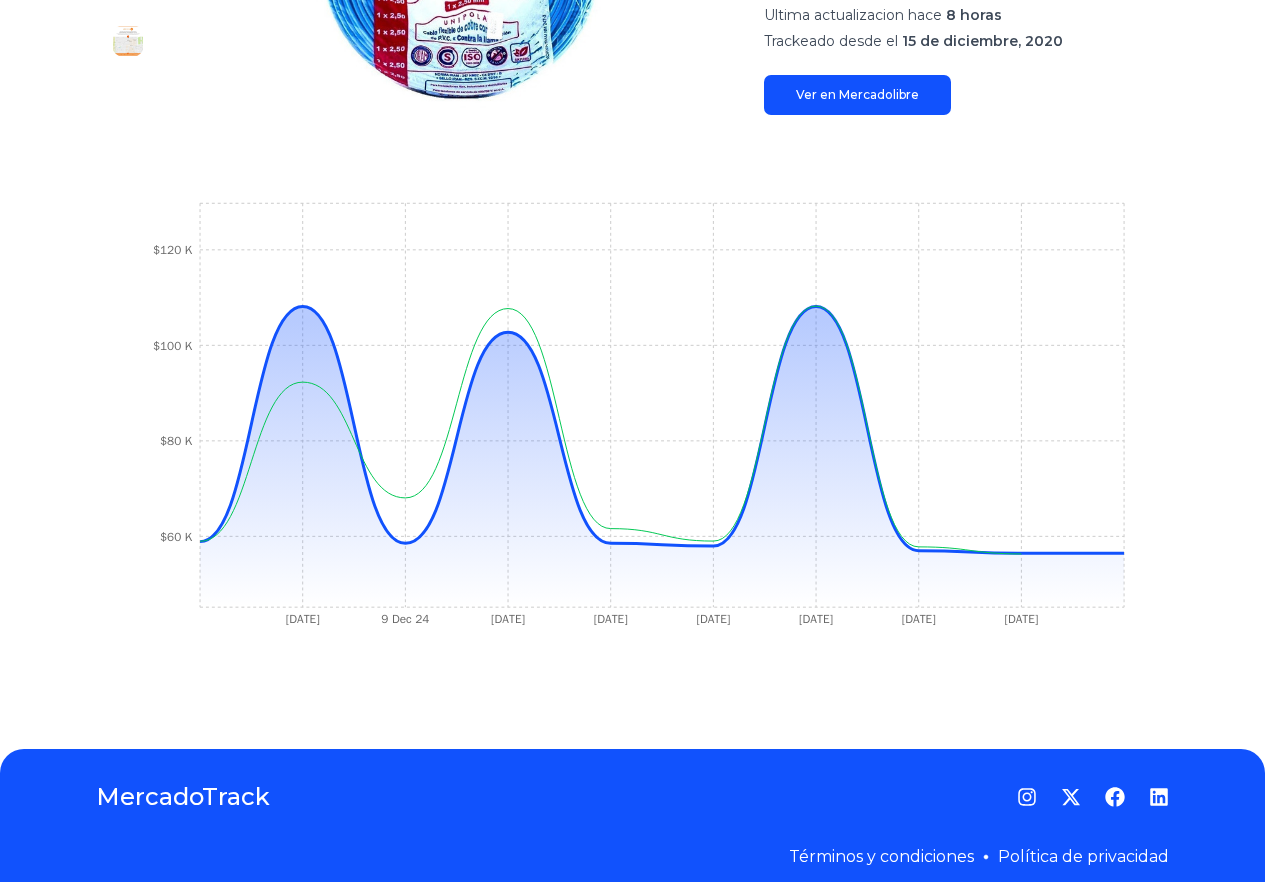 scroll, scrollTop: 502, scrollLeft: 0, axis: vertical 